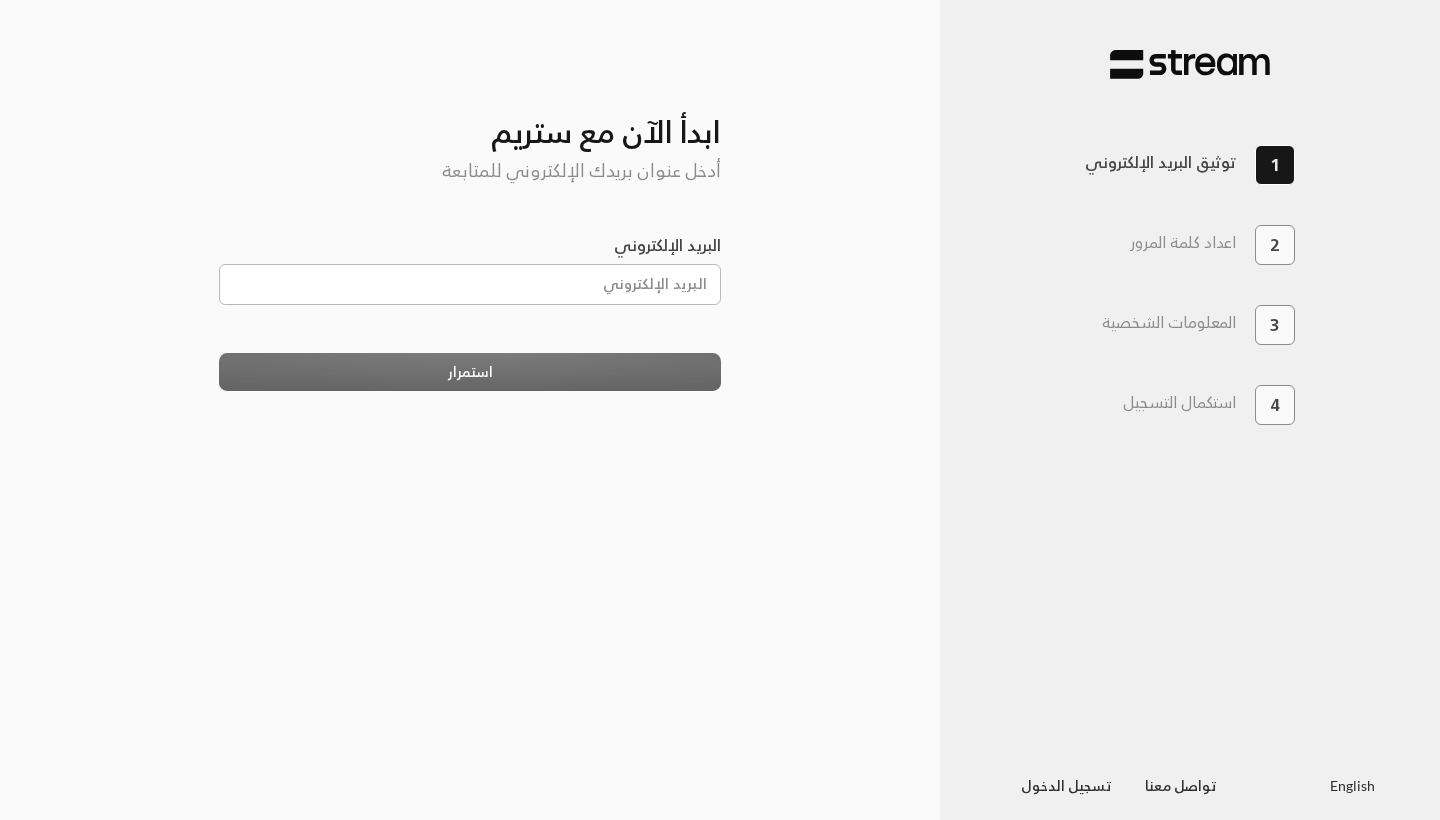 scroll, scrollTop: 0, scrollLeft: 0, axis: both 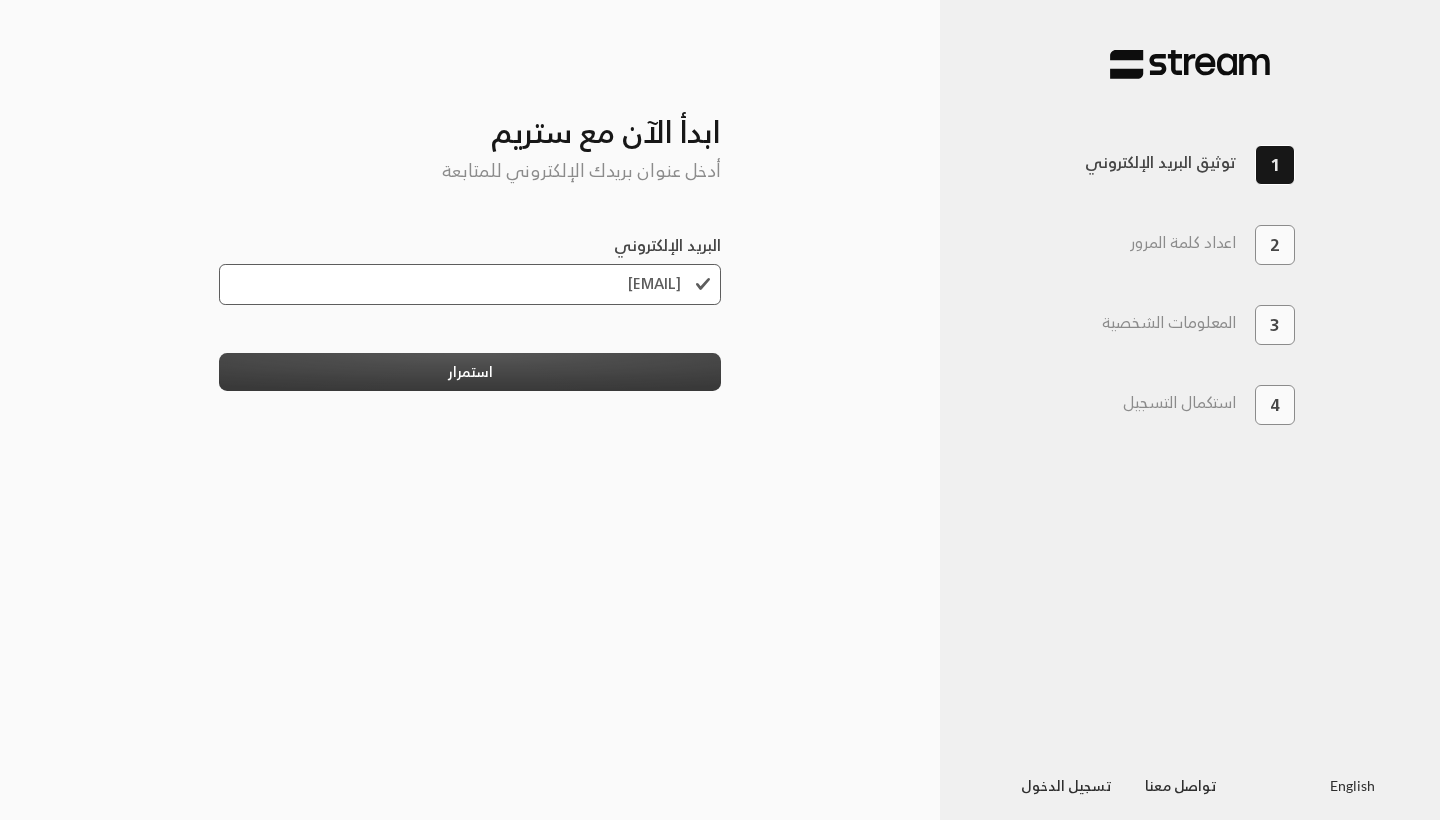 type on "[EMAIL]" 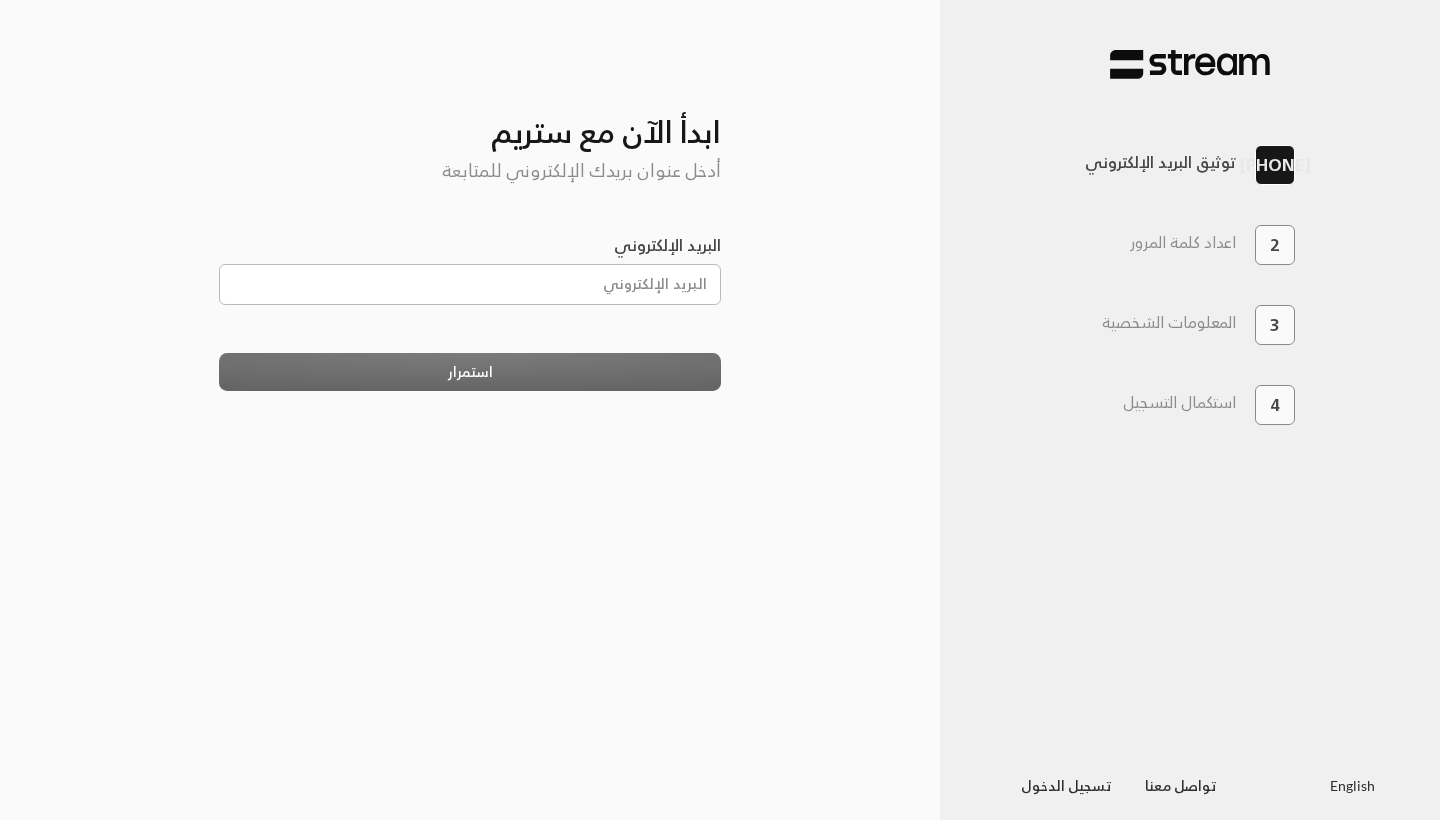 scroll, scrollTop: 0, scrollLeft: 0, axis: both 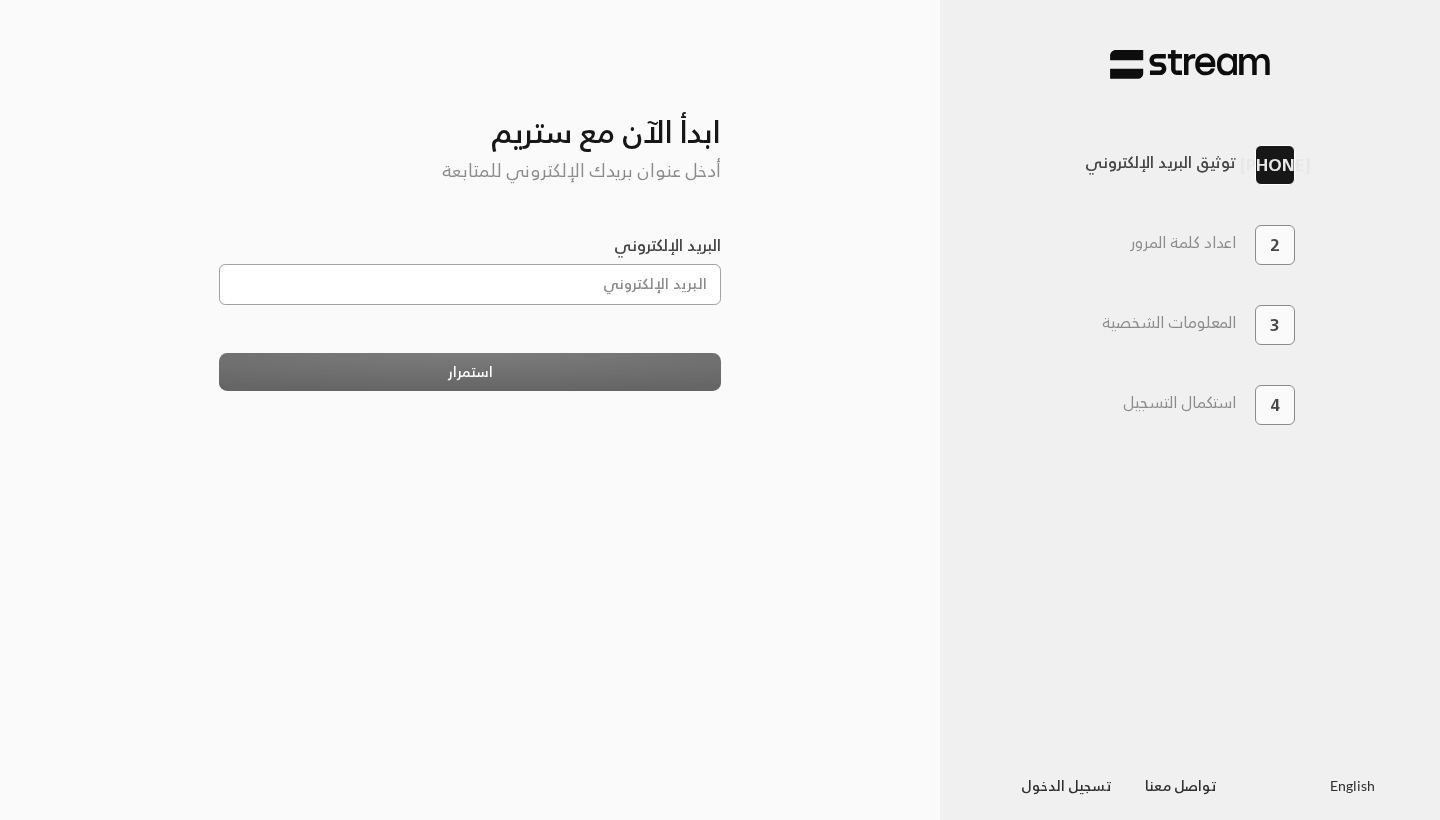 click on "البريد الإلكتروني" at bounding box center [470, 284] 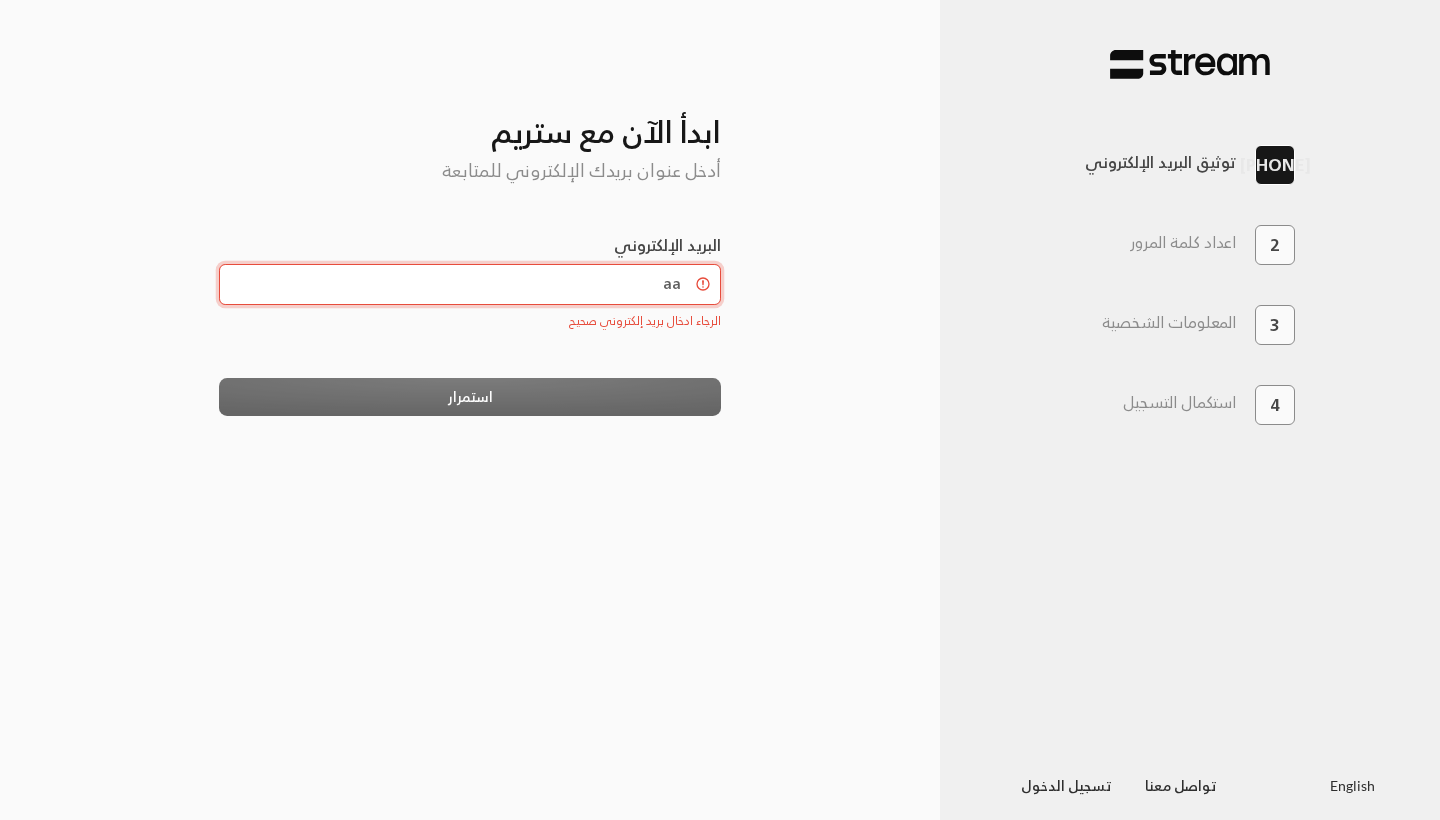 type on "a" 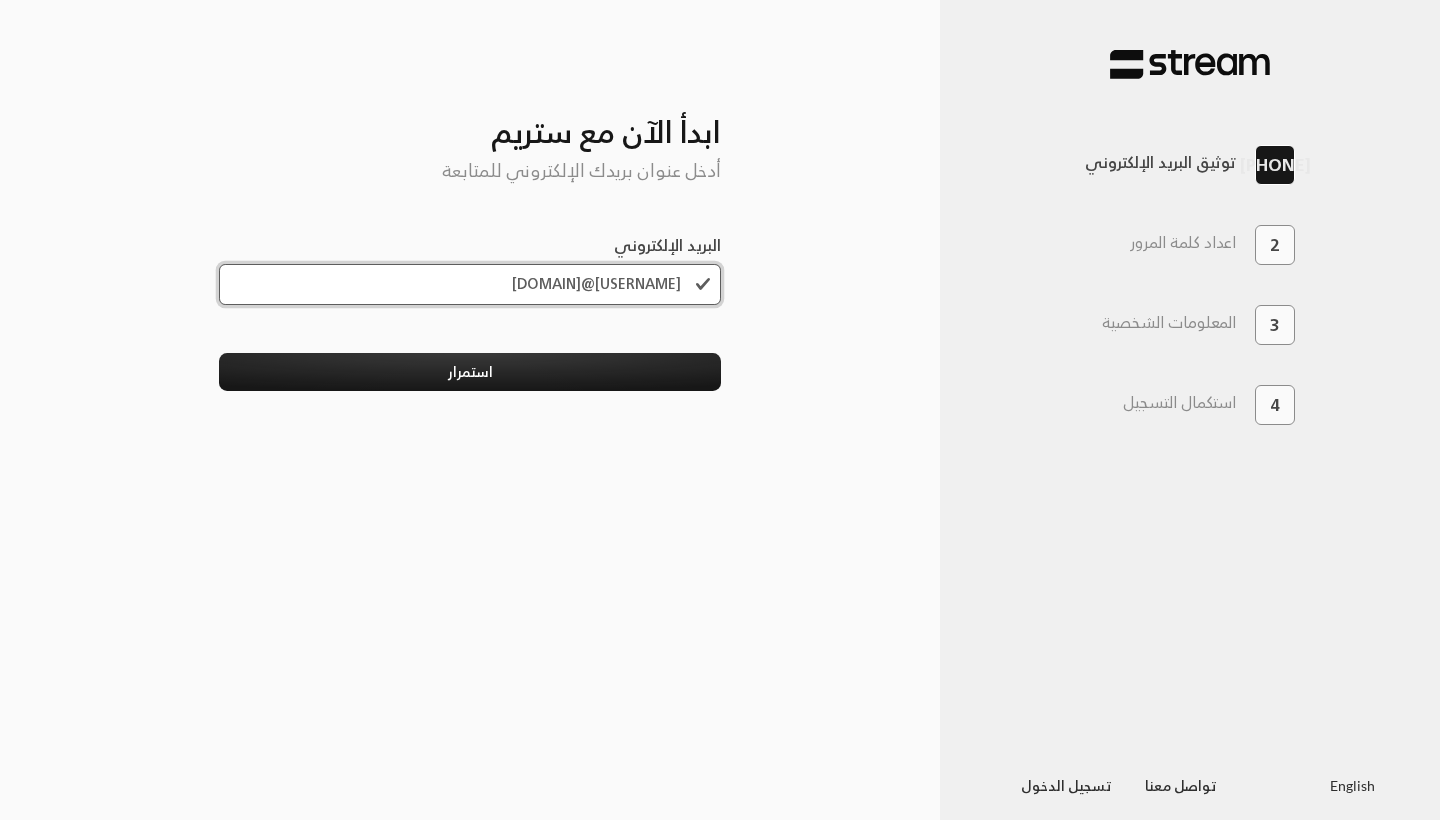 type on "aalasmi027@gmail.com" 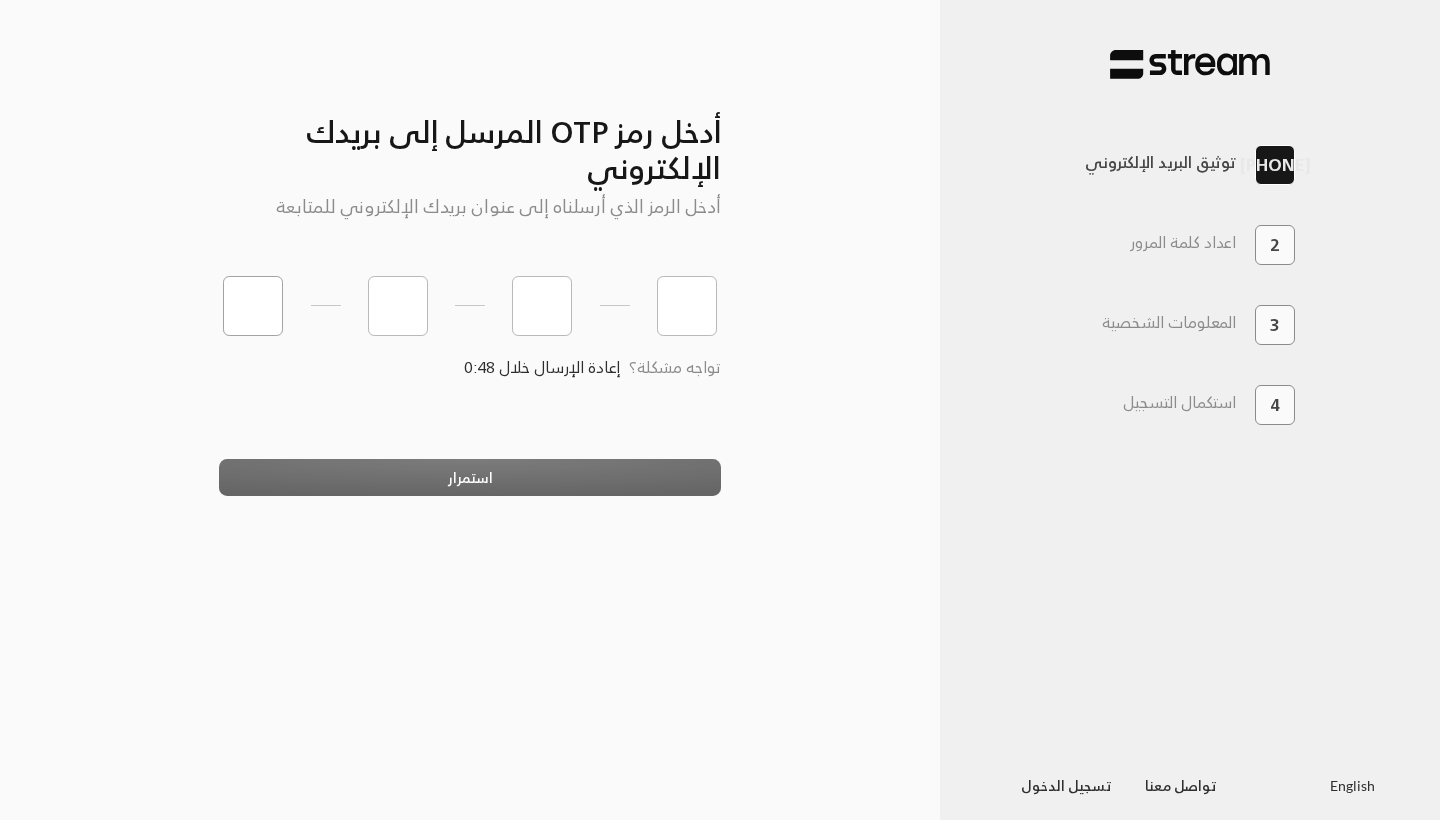 type on "1" 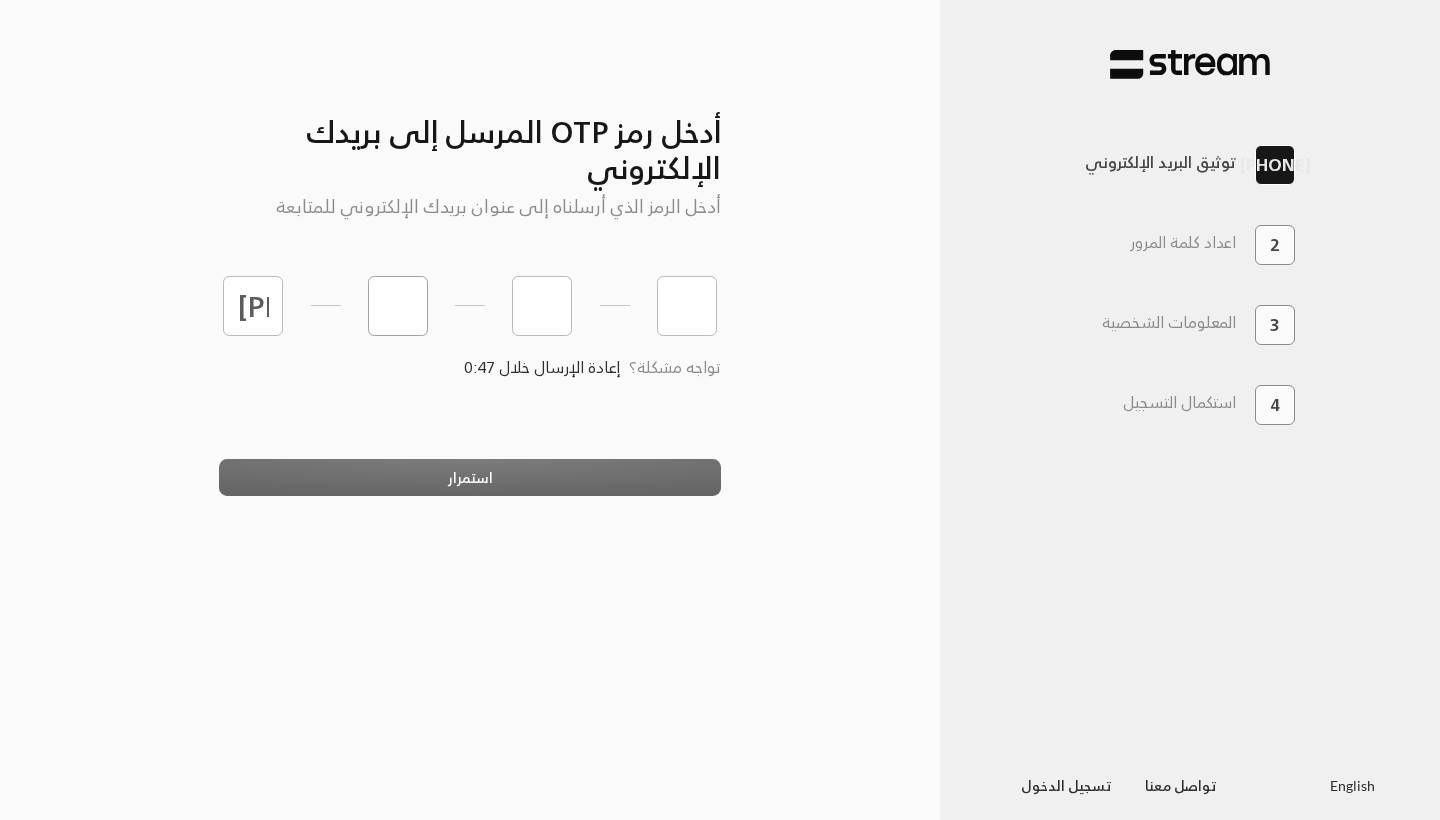 type on "9" 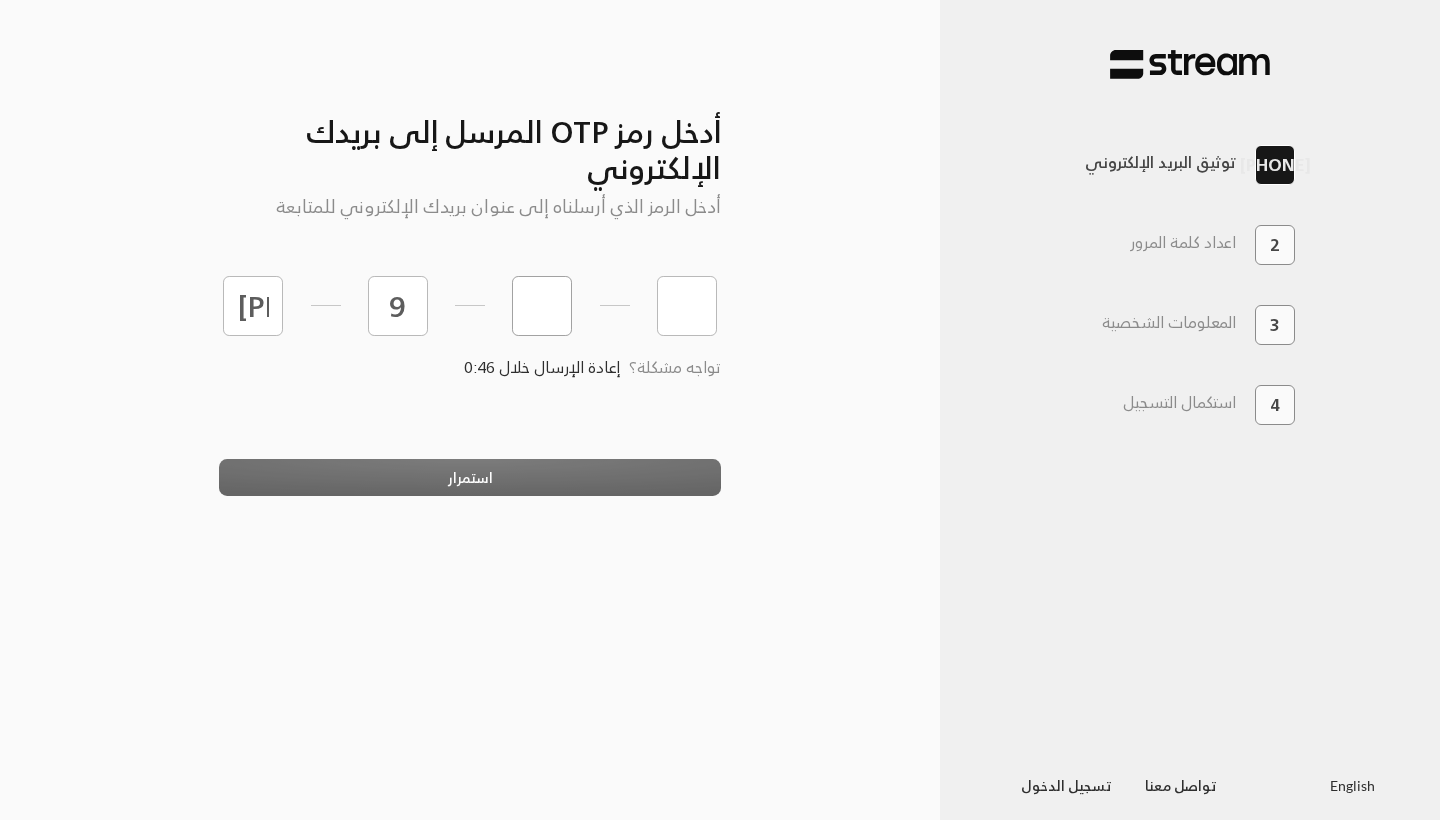 type on "5" 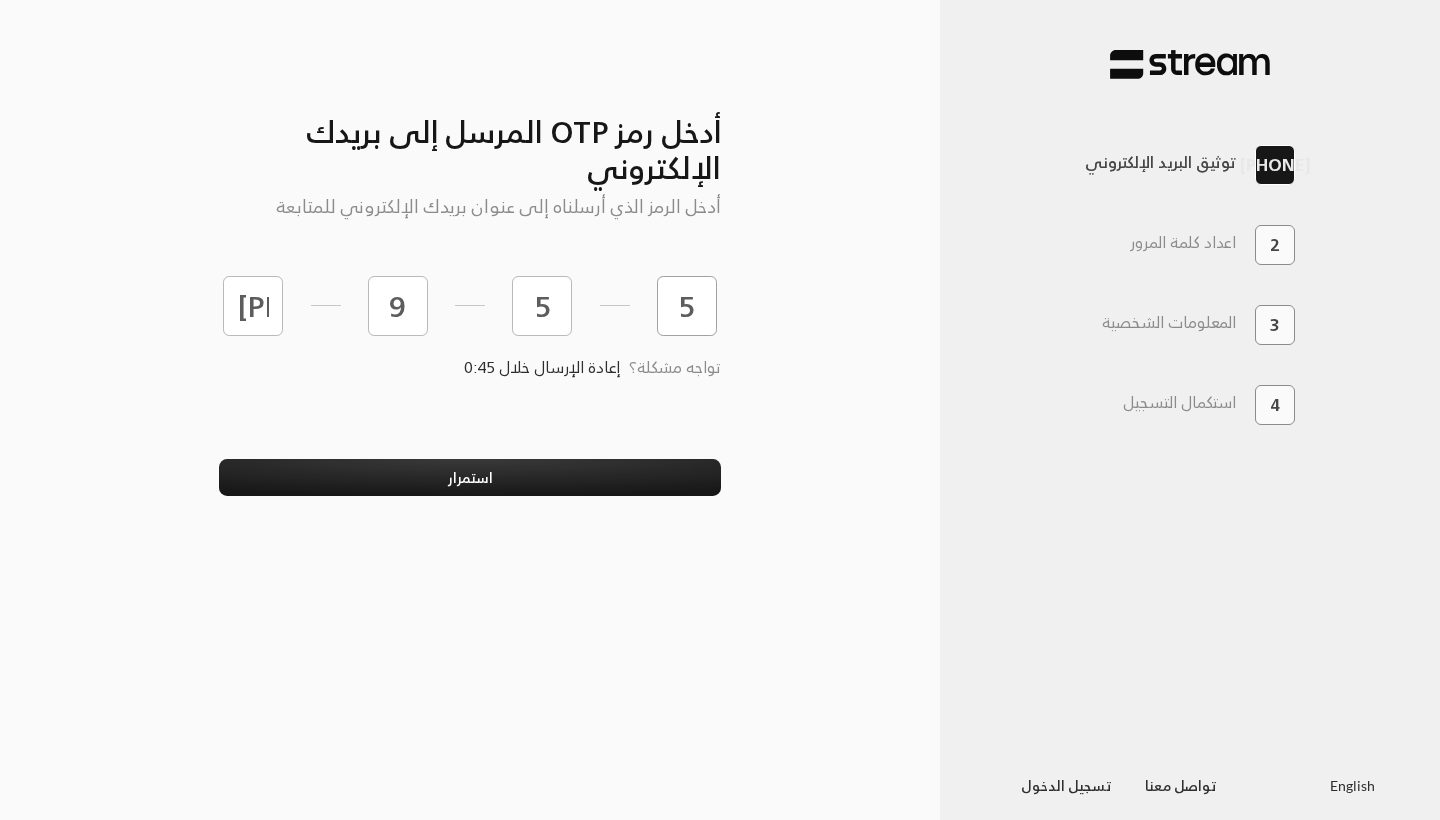 type on "5" 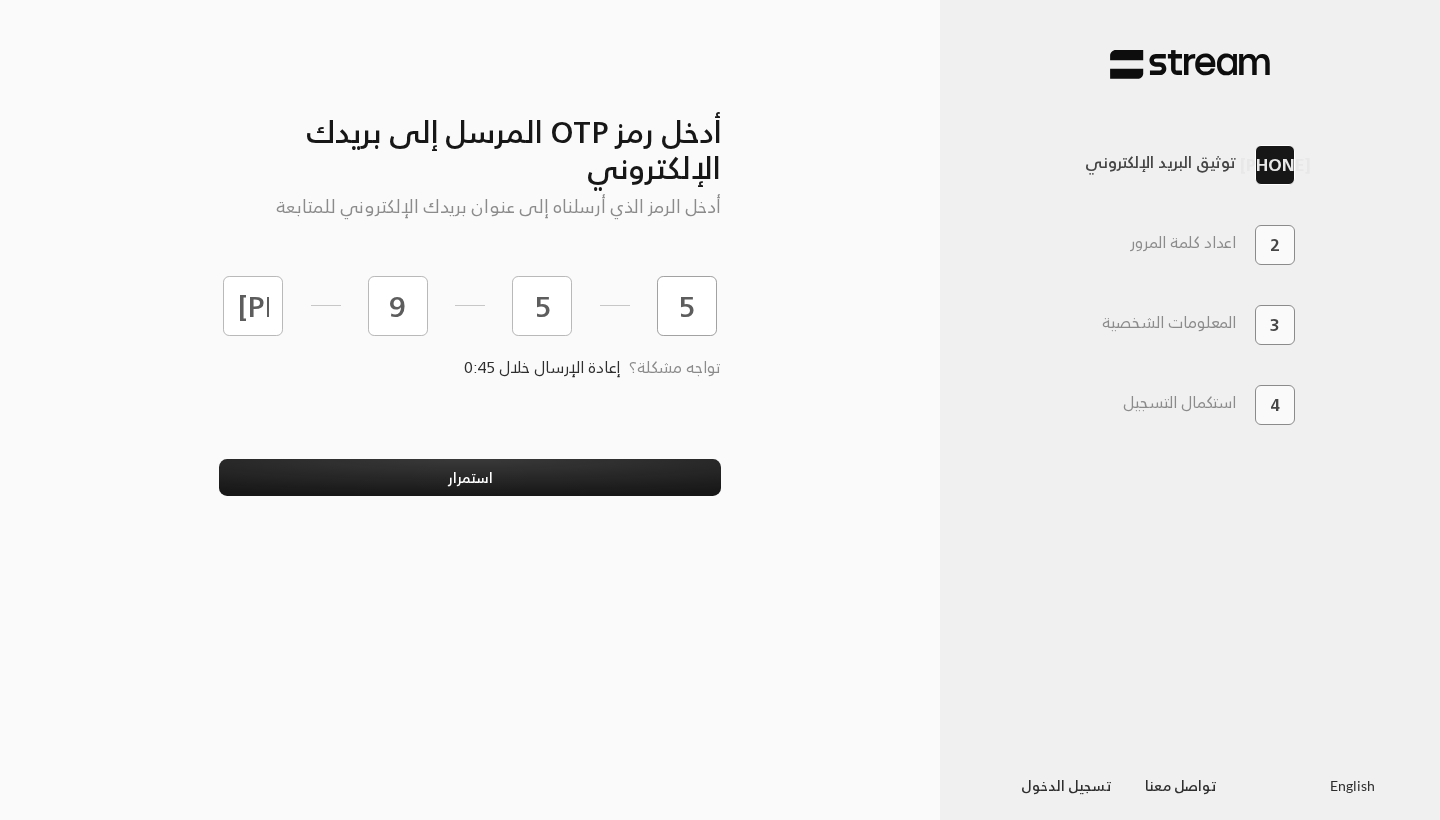 click on "استمرار" at bounding box center [470, 477] 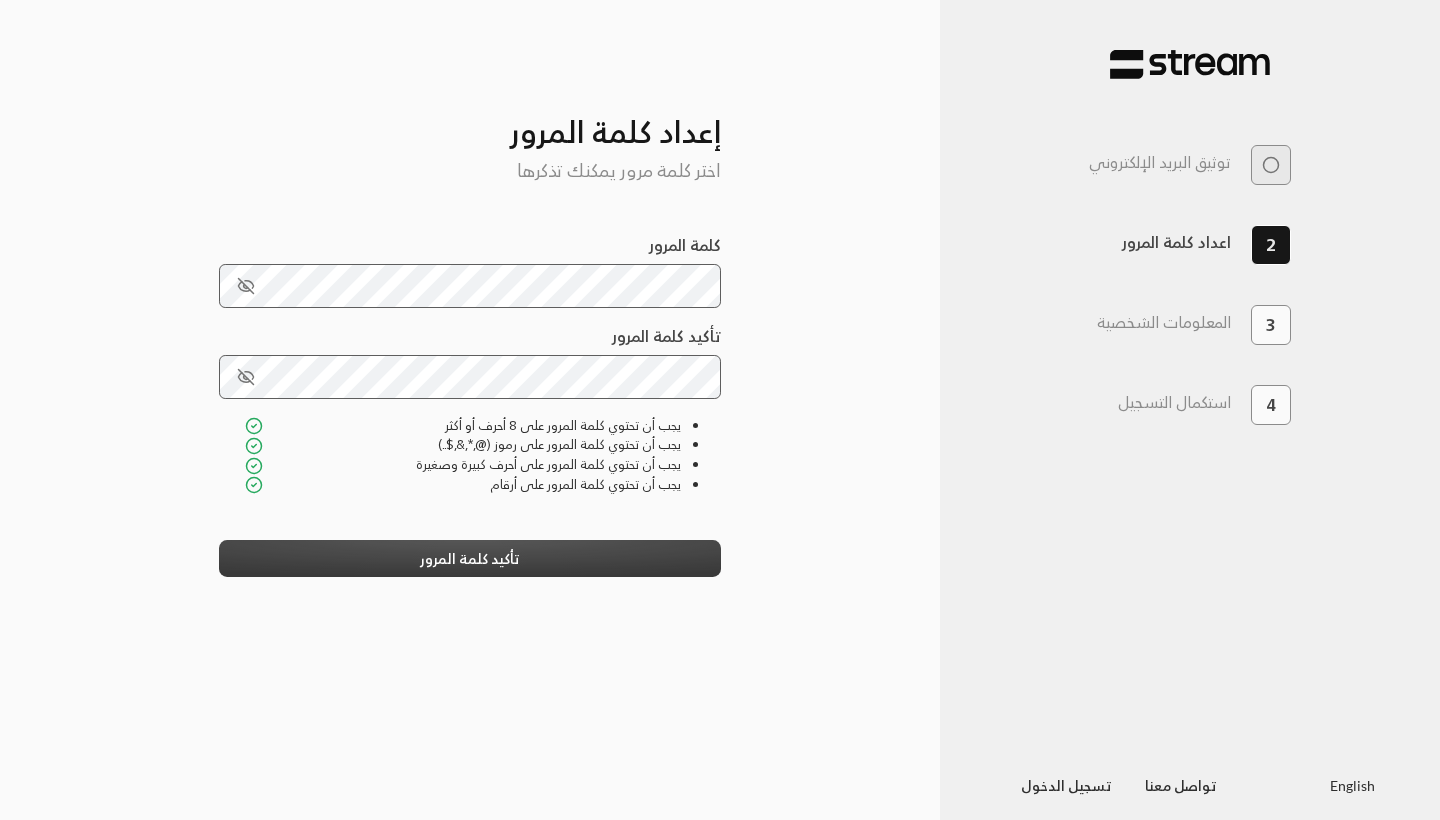 click on "تأكيد كلمة المرور" at bounding box center [470, 558] 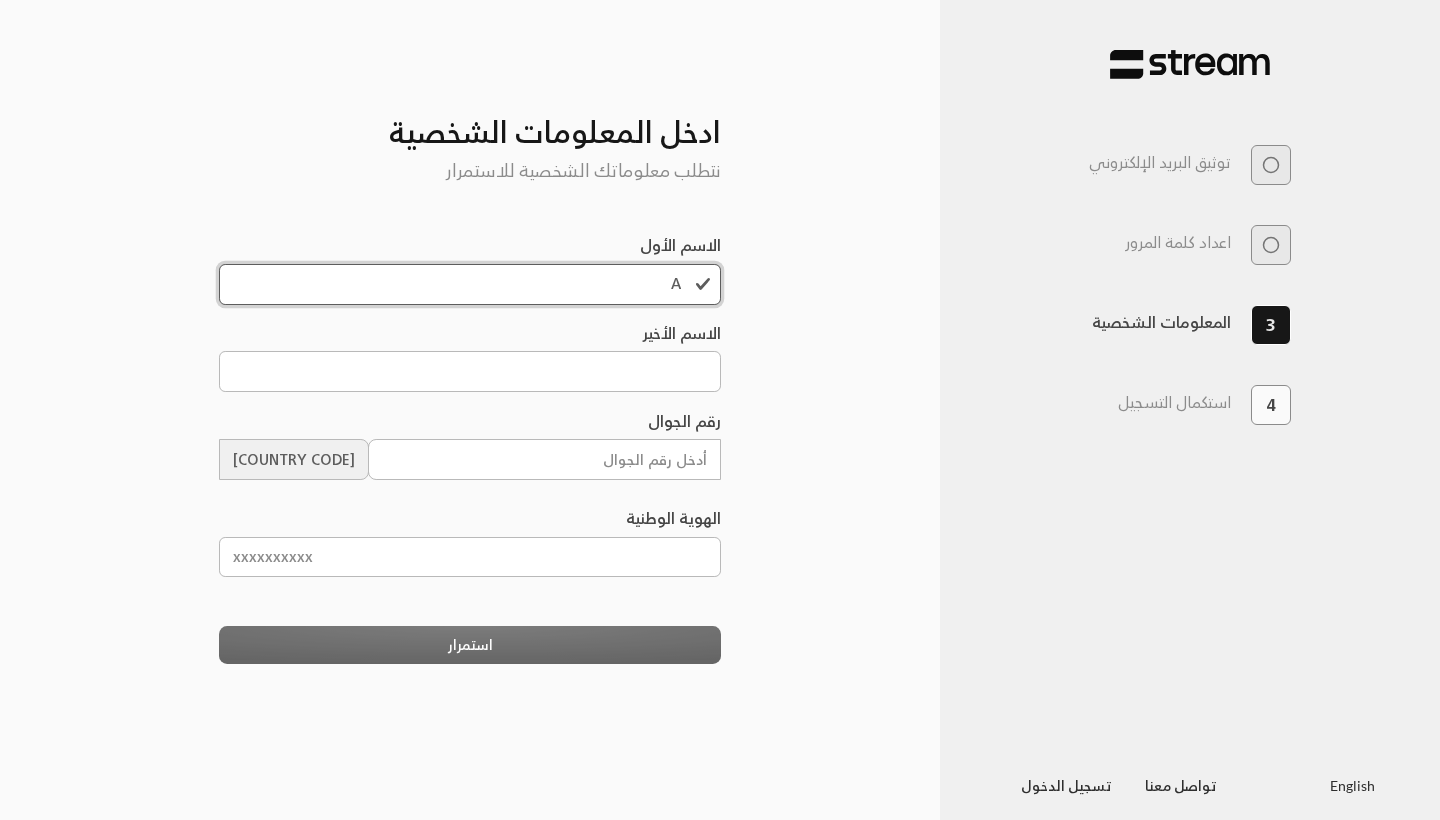 type on "A" 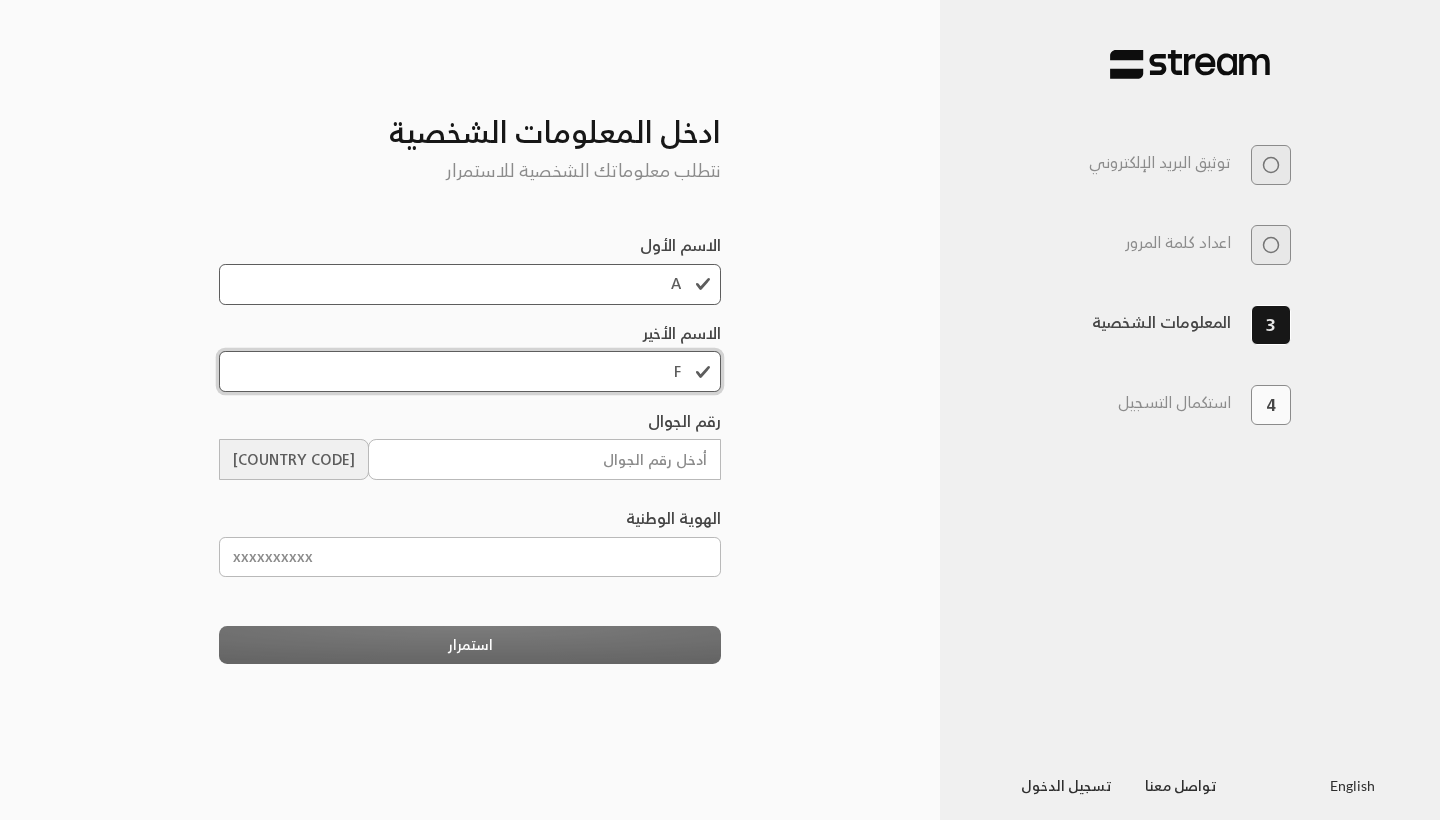 type on "F" 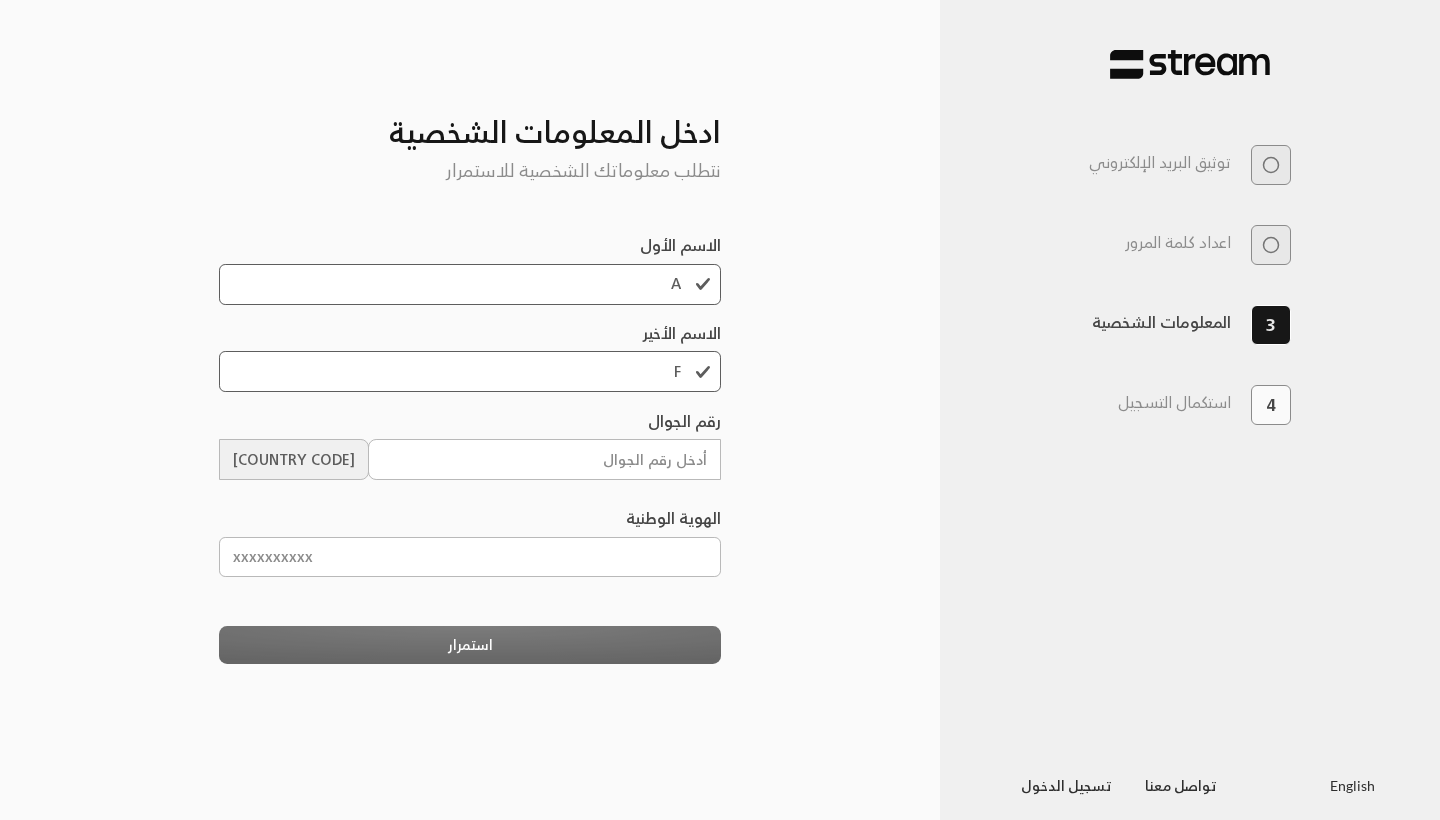click on "4" at bounding box center [1271, 405] 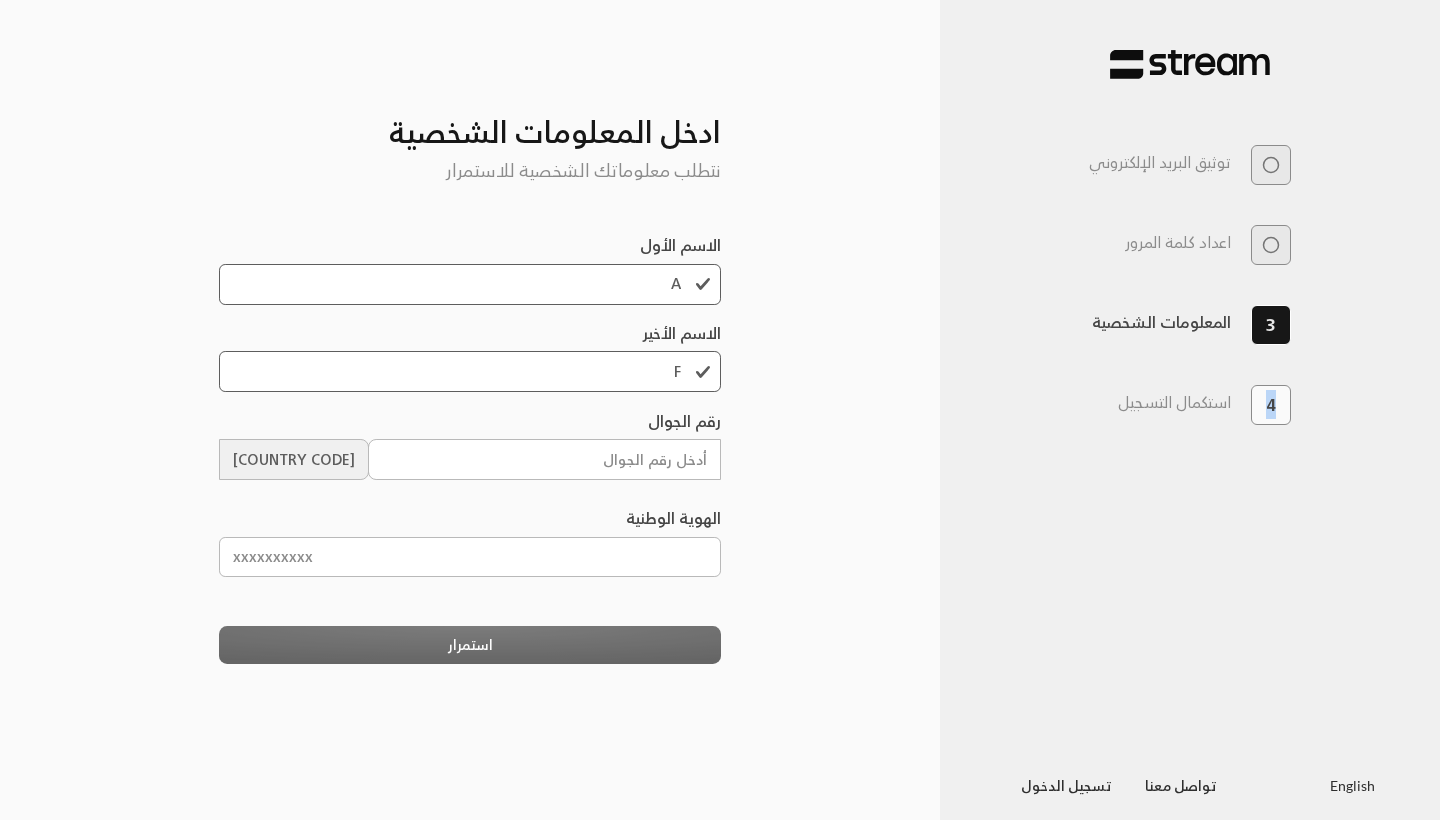 click on "4" at bounding box center [1271, 405] 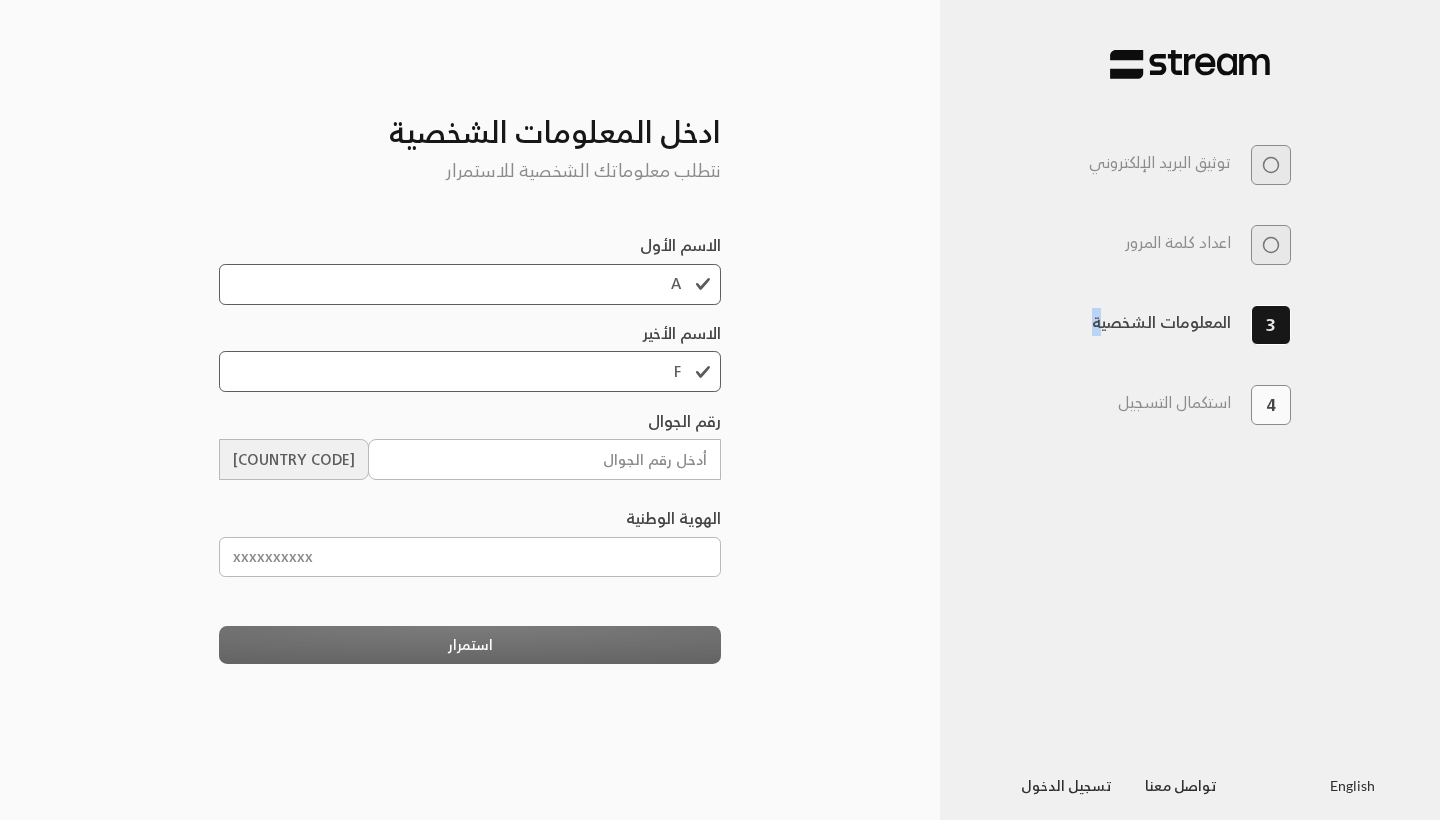 click on "3 المعلومات الشخصية" at bounding box center (1191, 325) 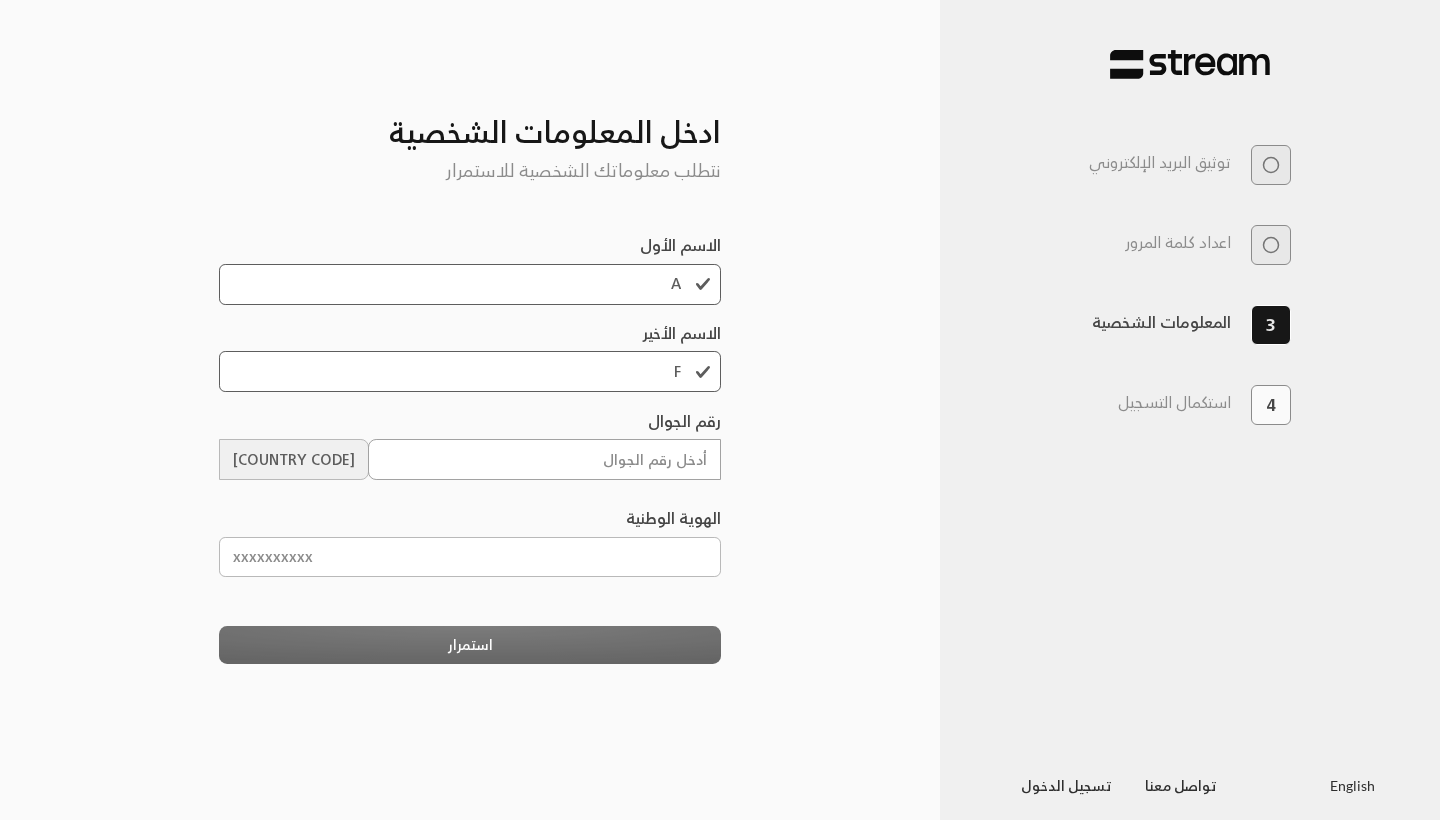 click on "رقم الجوال" at bounding box center (545, 459) 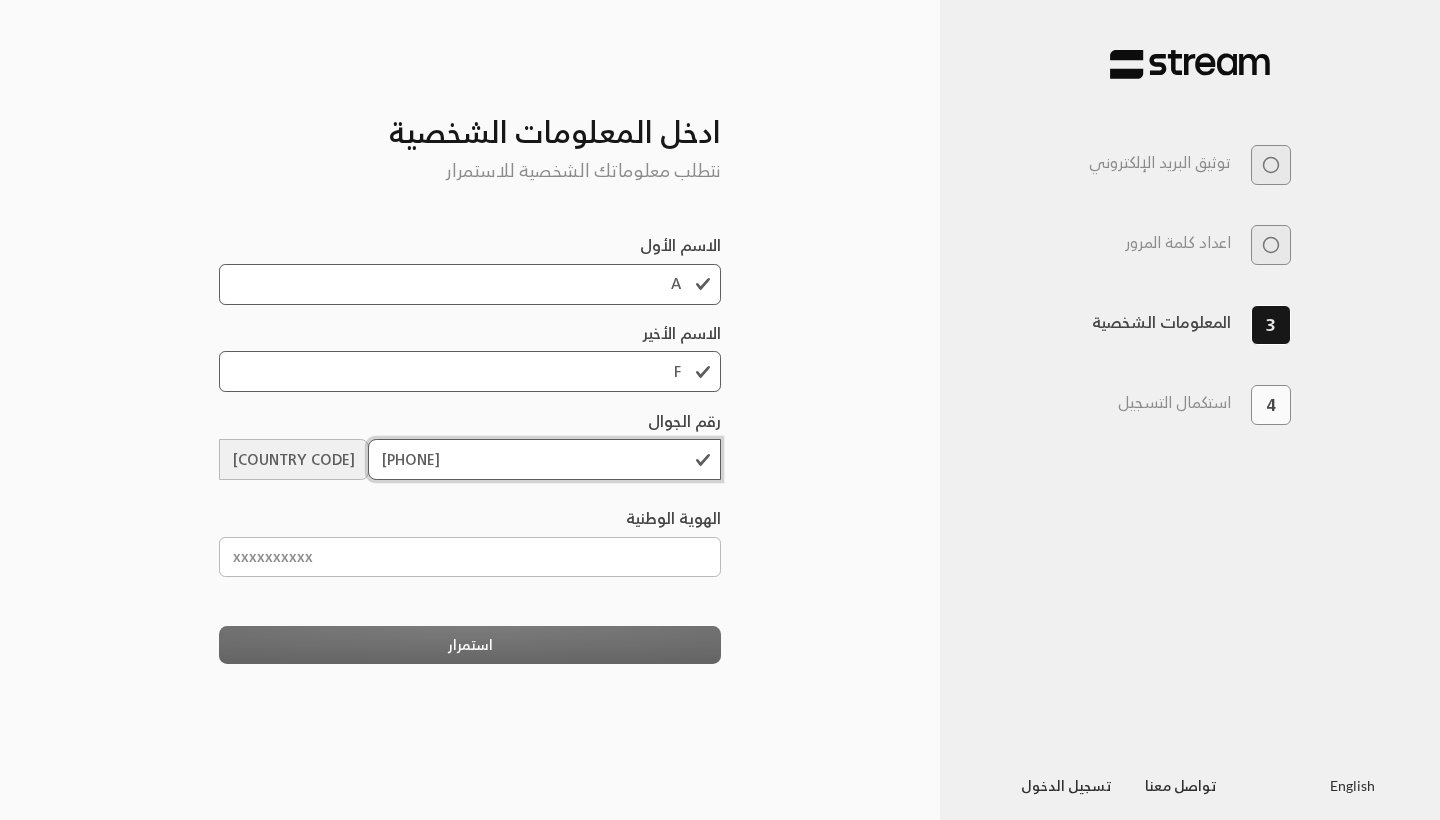 type on "534398168" 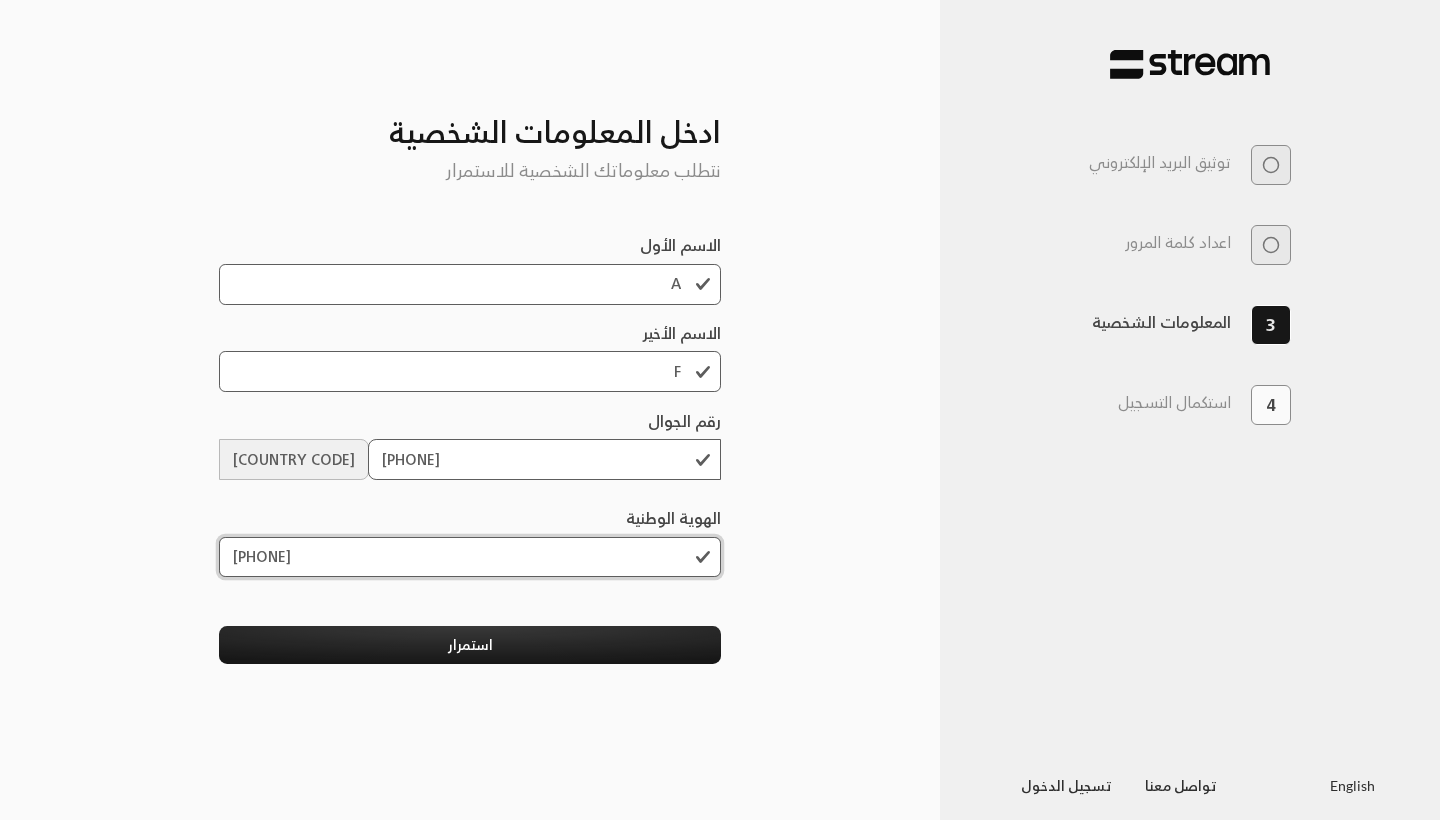 type on "1121493140" 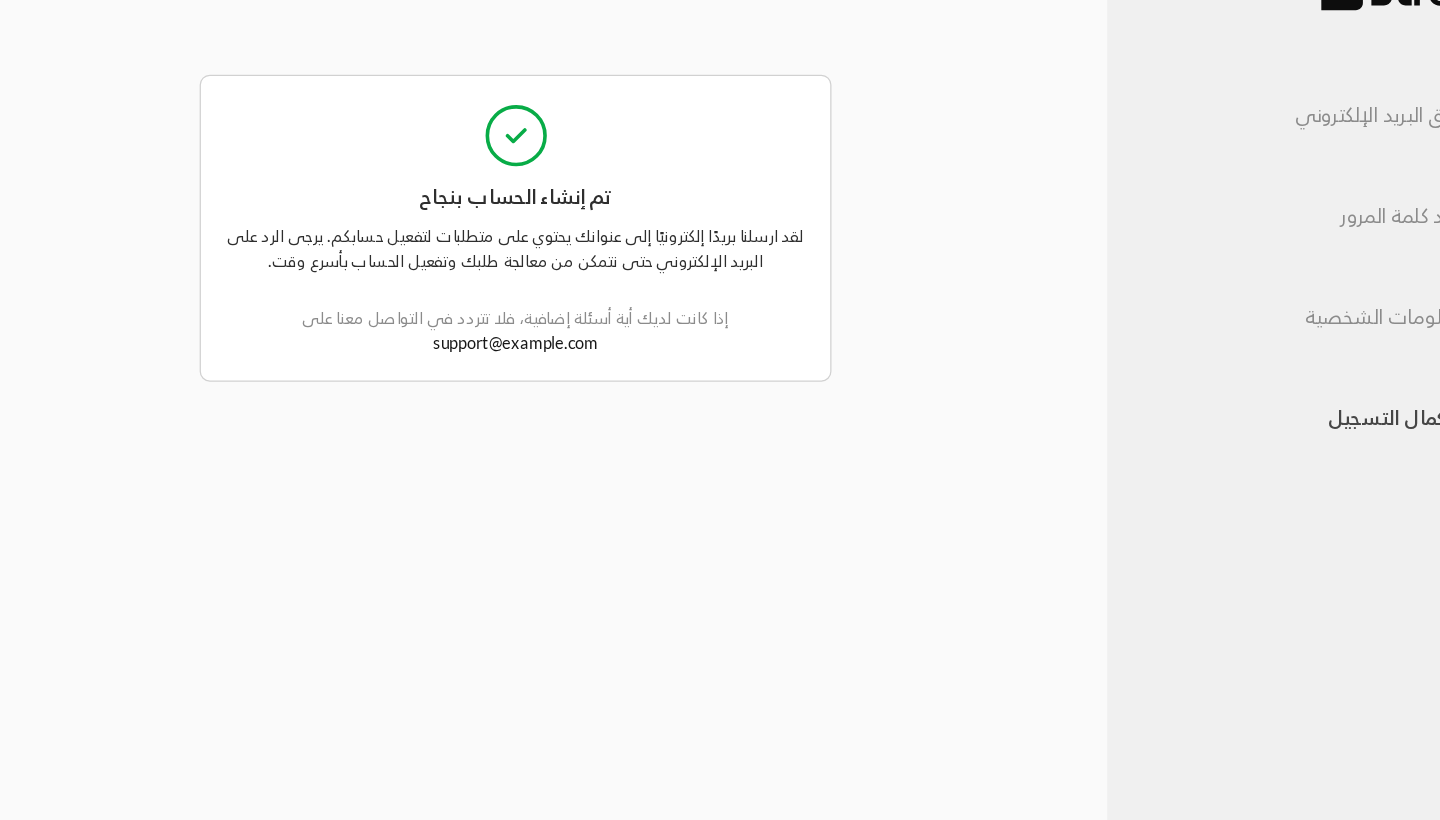 click on "لقد ارسلنا بريدًا إلكترونيًا إلى عنوانك يحتوي على متطلبات لتفعيل حسابكم. يرجى الرد على البريد الإلكتروني حتى نتمكن من معالجة طلبك وتفعيل الحساب بأسرع وقت.   إذا كانت لديك أية أسئلة إضافية، فلا تتردد في التواصل معنا على     support@streampay.sa" at bounding box center [470, 297] 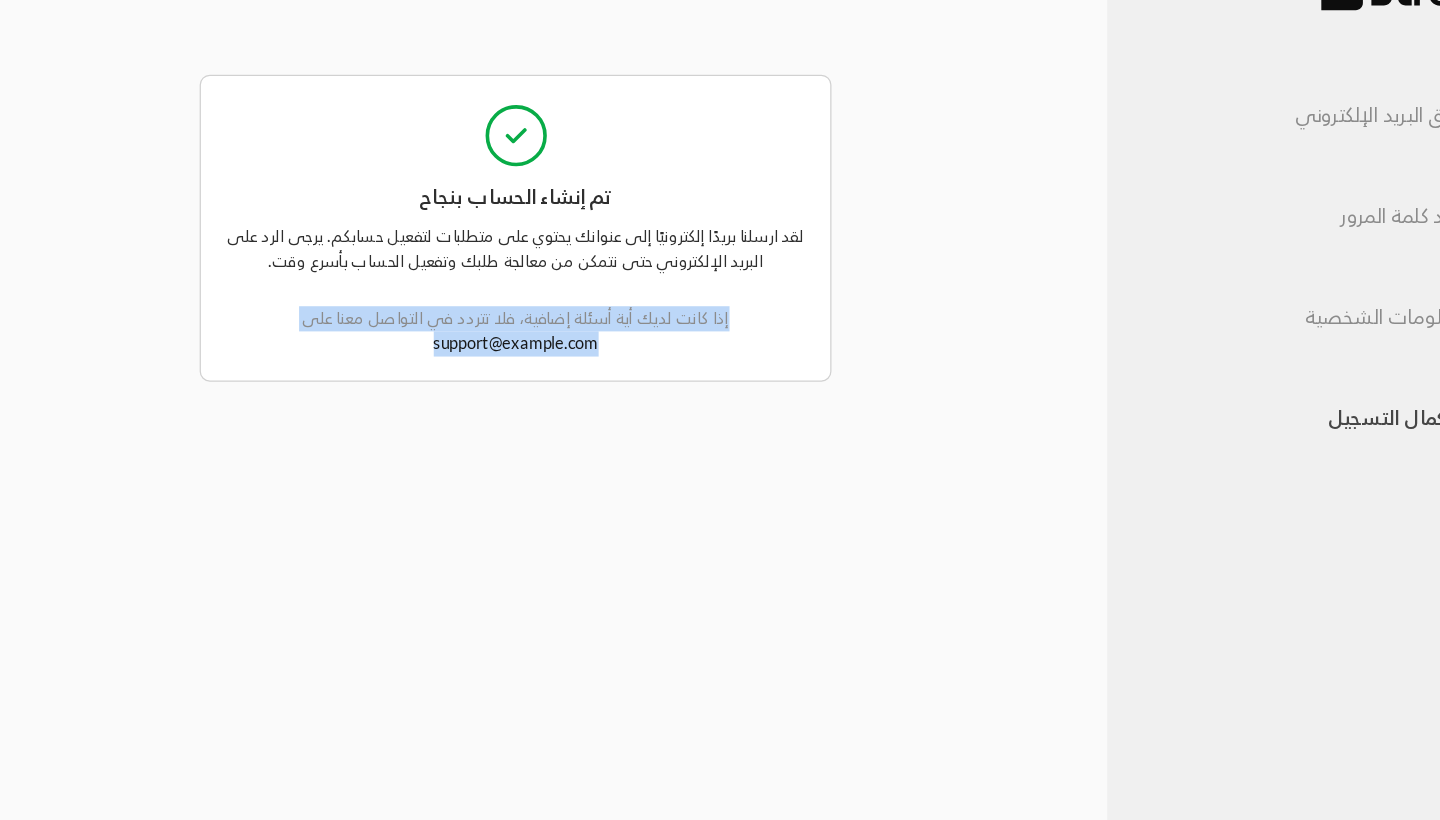 click on "أدخل رمز OTP المرسل إلى بريدك الإلكتروني أدخل الرمز الذي أرسلناه إلى عنوان بريدك الإلكتروني للمتابعة 1 9 5 5 تواجه مشكلة؟ إعادة الإرسال خلال   0:44 استمرار إعداد كلمة المرور اختر كلمة مرور يمكنك تذكرها كلمة المرور تأكيد كلمة المرور يجب أن تحتوي كلمة المرور على 8 أحرف أو أكثر يجب أن تحتوي كلمة المرور على رموز (@,*,&,$..) يجب أن تحتوي كلمة المرور على أحرف كبيرة وصغيرة يجب أن تحتوي كلمة المرور على أرقام تأكيد كلمة المرور ادخل المعلومات الشخصية نتطلب معلوماتك الشخصية للاستمرار الاسم الأول A الاسم الأخير F رقم الجوال +966 534398168 الهوية الوطنية 1121493140 استمرار         support@streampay.sa" at bounding box center (470, 410) 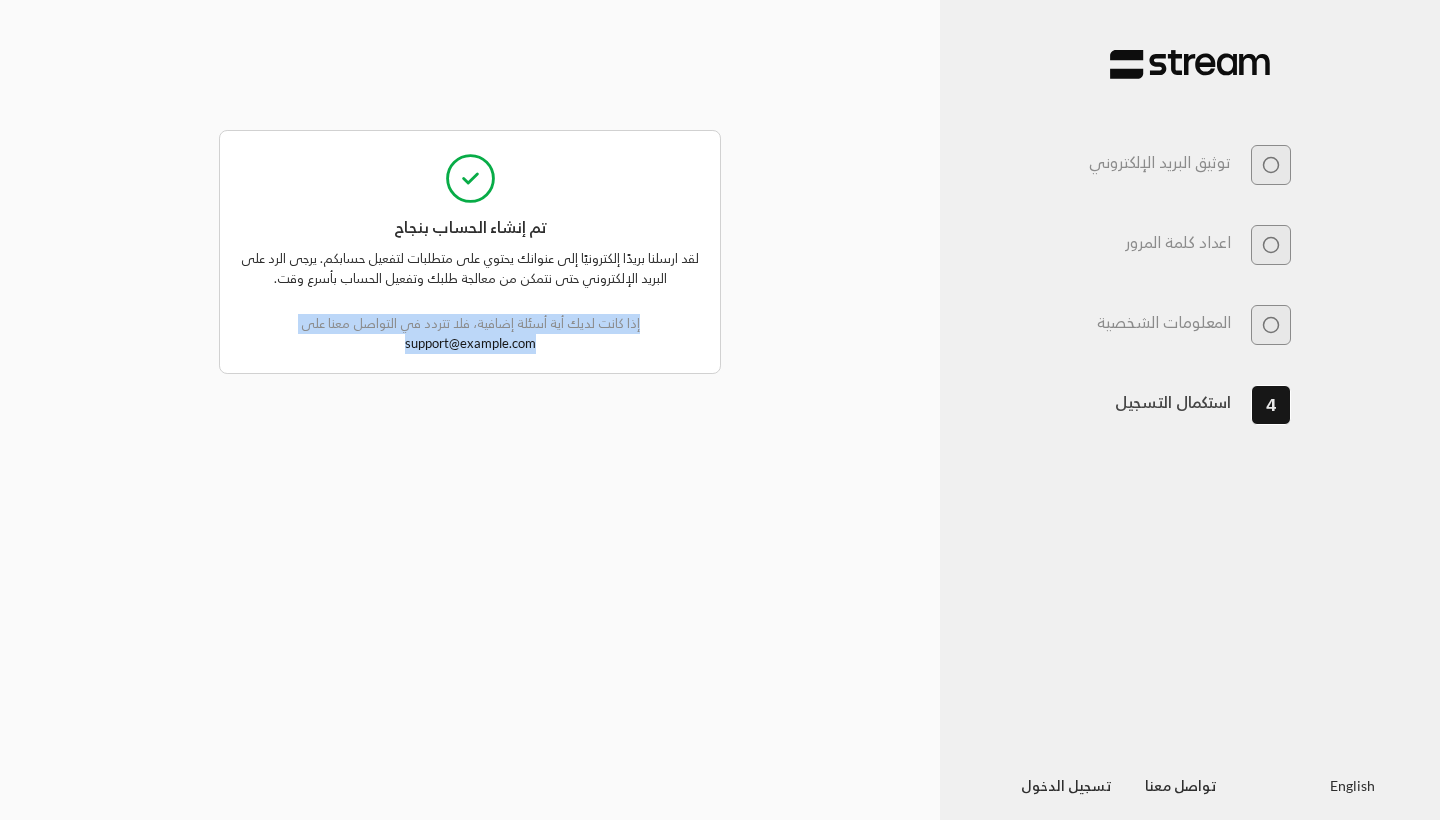 scroll, scrollTop: 1, scrollLeft: 0, axis: vertical 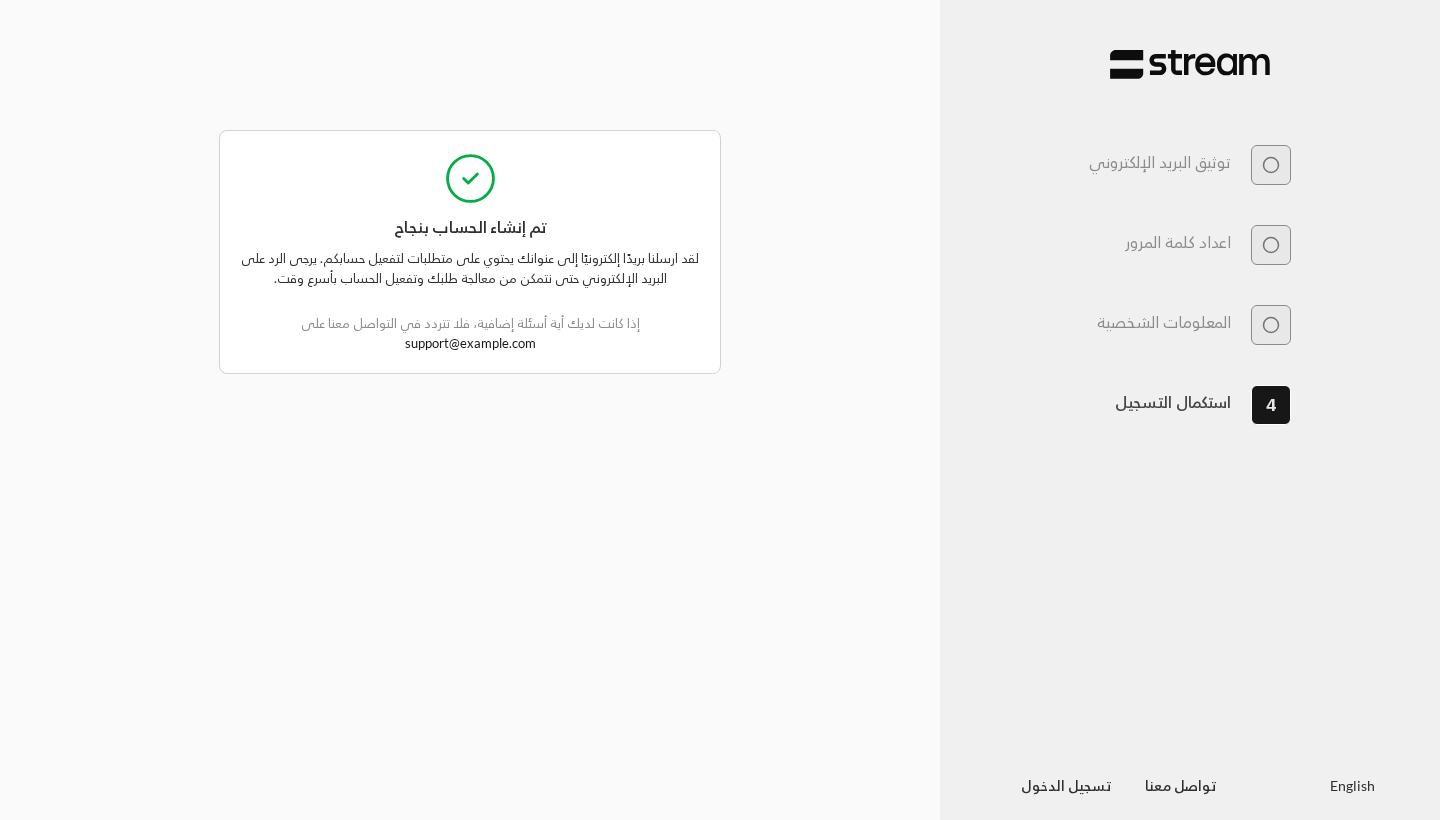 click on "تسجيل الدخول" at bounding box center (1067, 785) 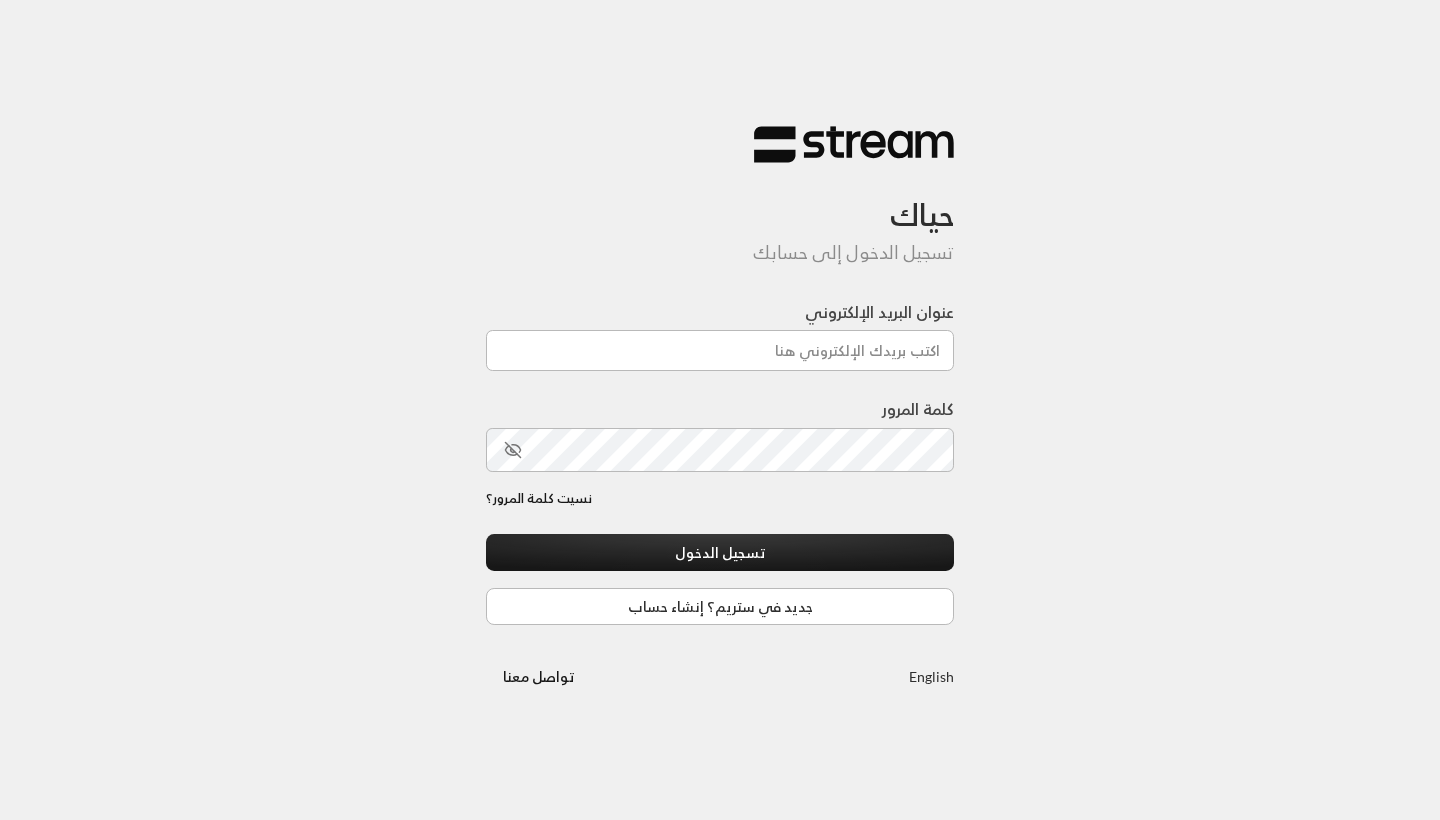 scroll, scrollTop: 0, scrollLeft: 0, axis: both 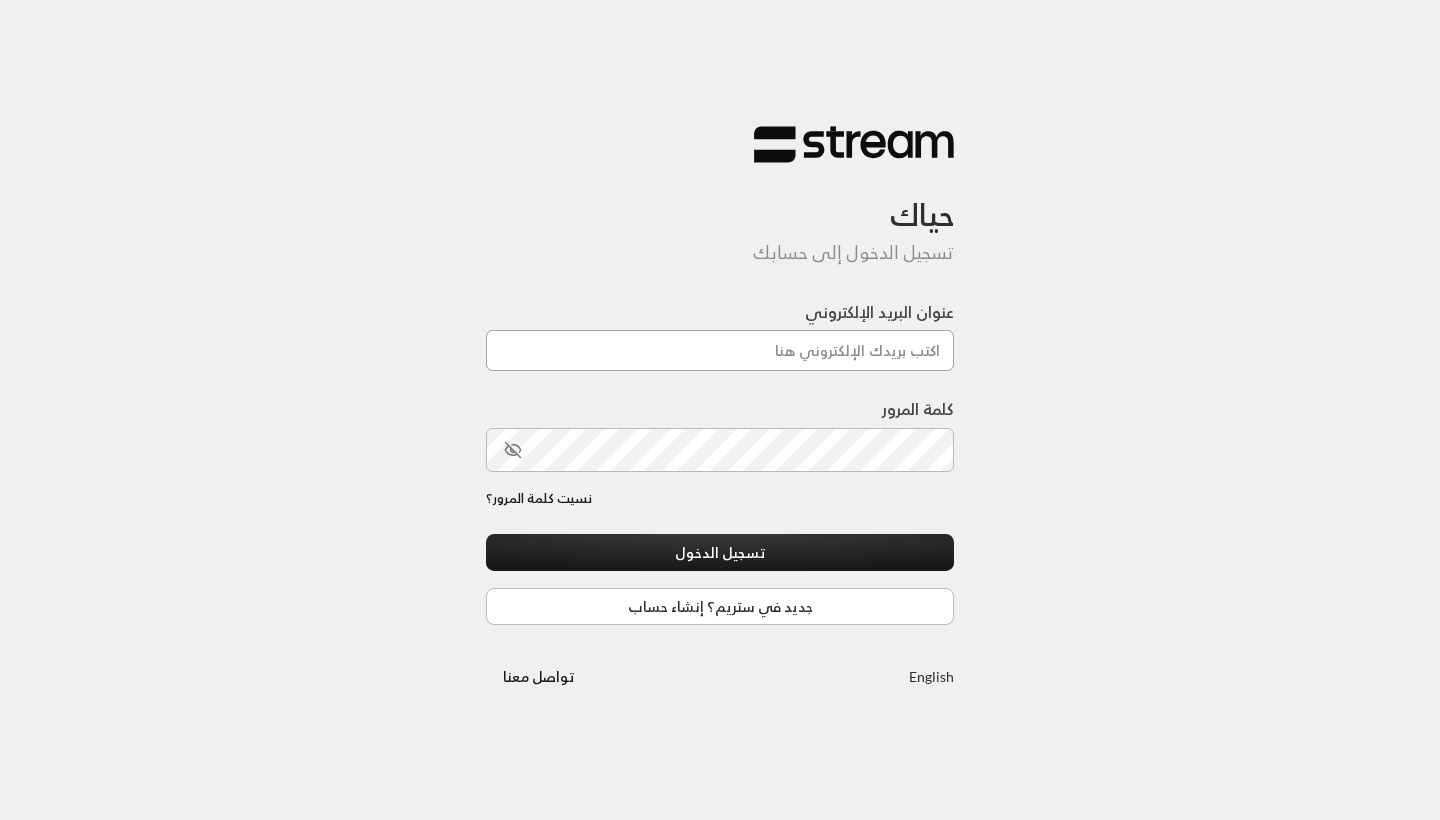 click on "عنوان البريد الإلكتروني" at bounding box center [720, 350] 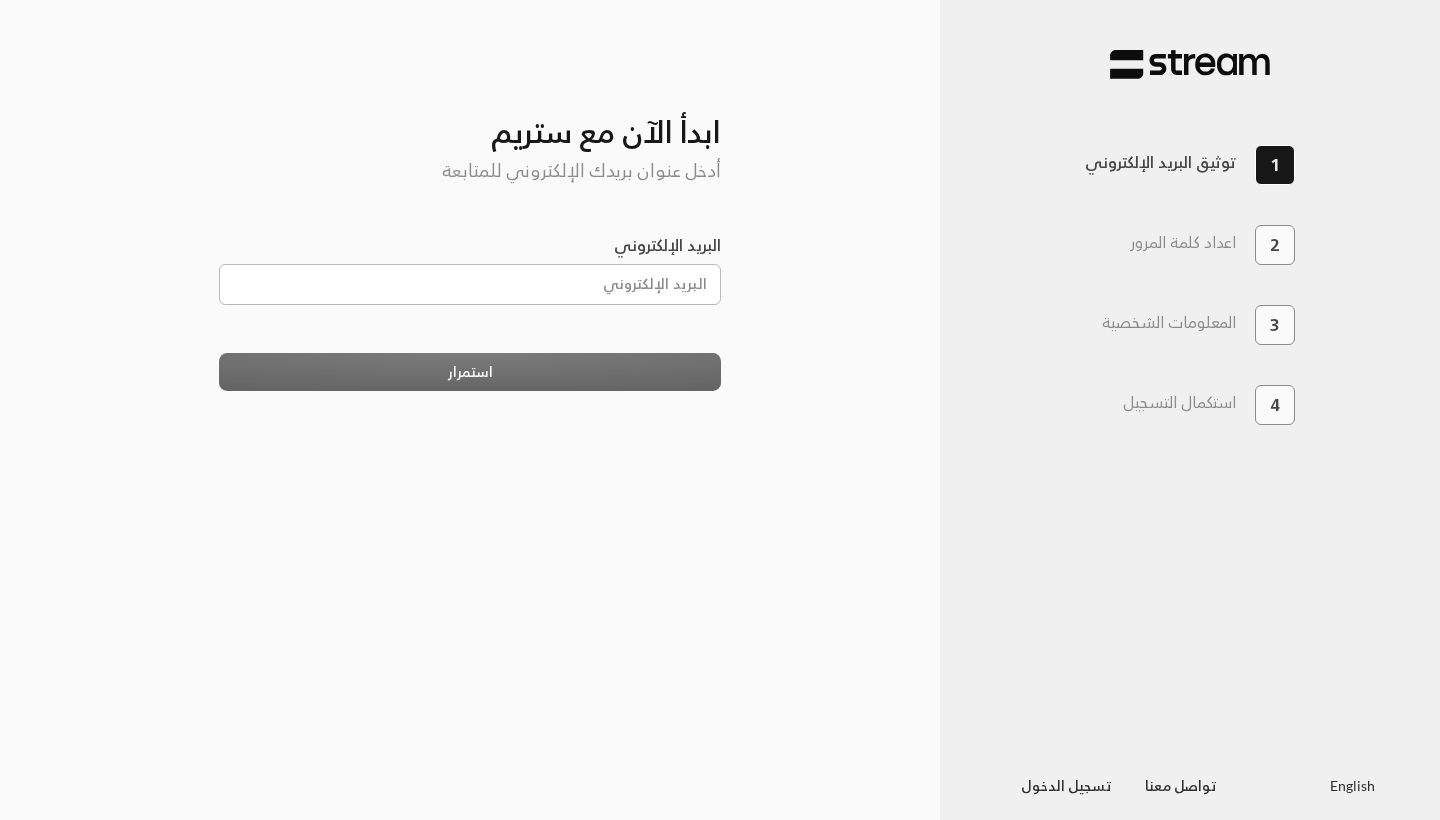 scroll, scrollTop: 0, scrollLeft: 0, axis: both 